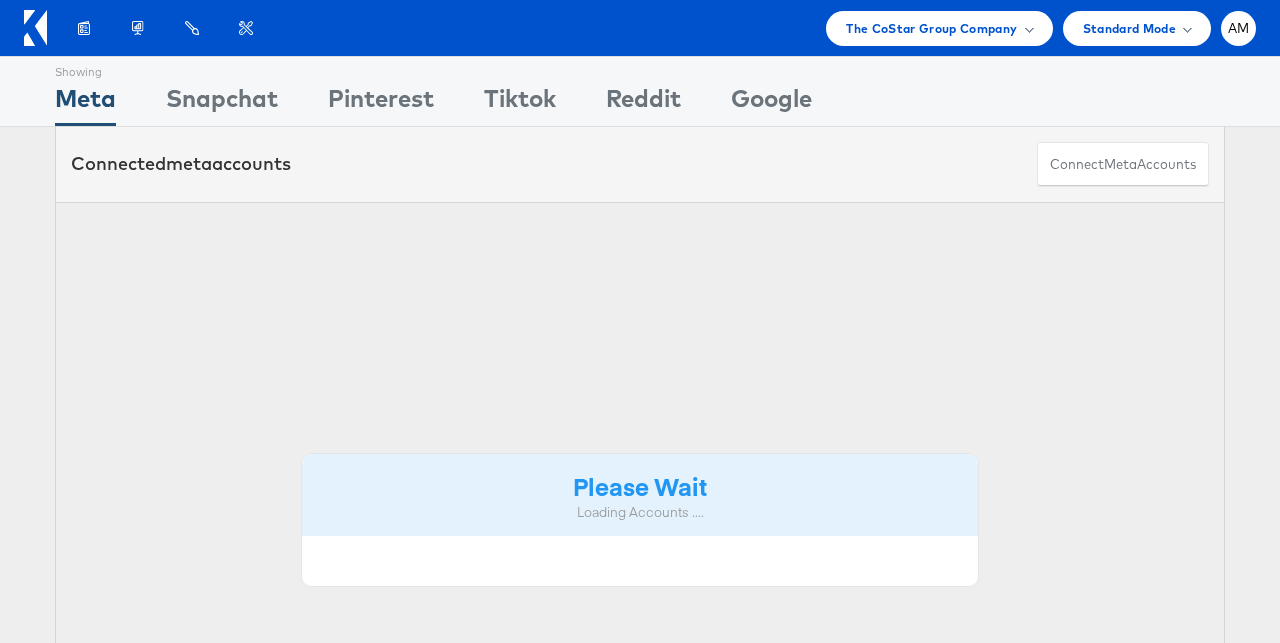 scroll, scrollTop: 0, scrollLeft: 0, axis: both 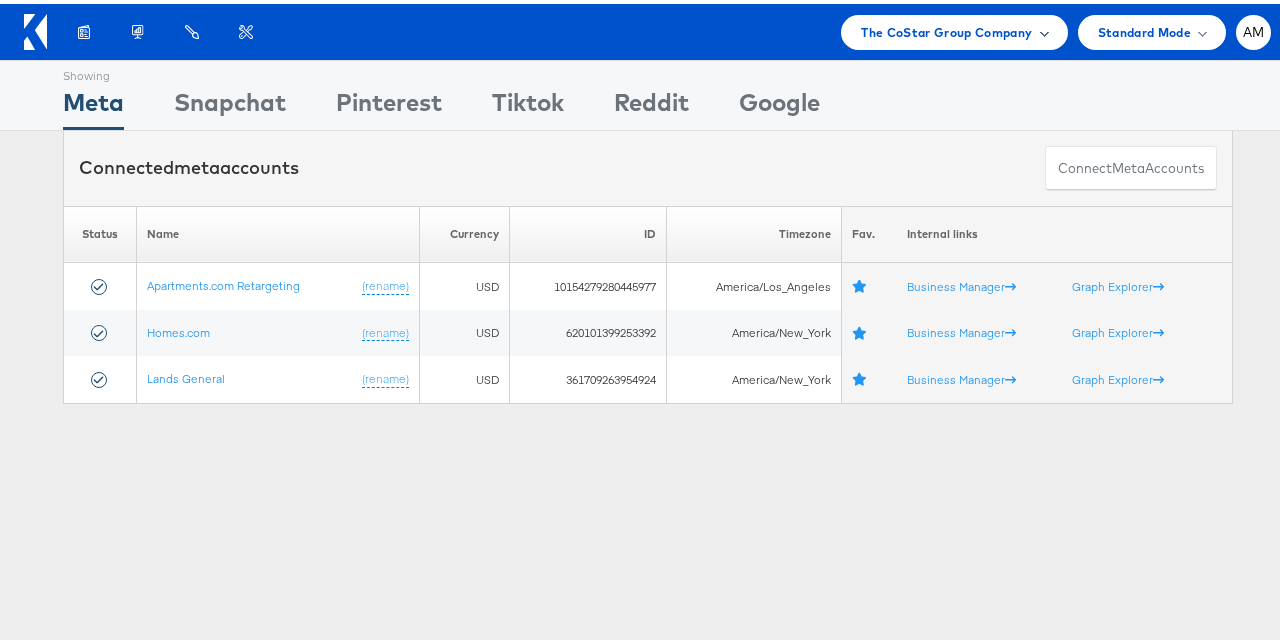 click on "The CoStar Group Company" at bounding box center (946, 28) 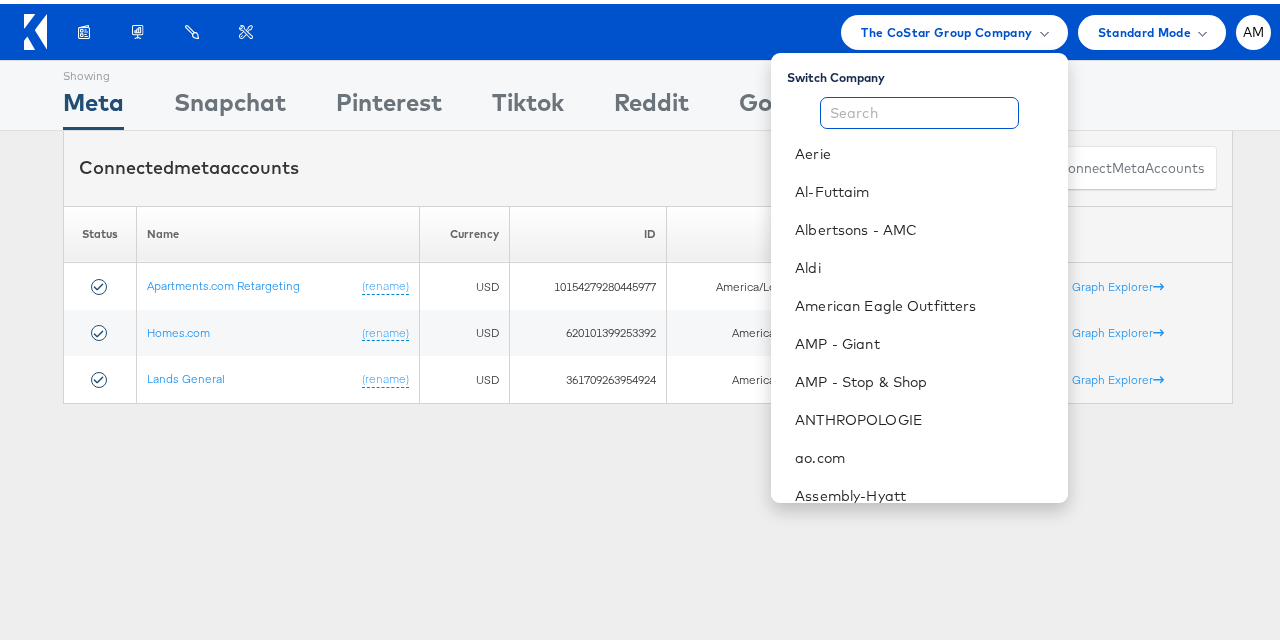 click at bounding box center [919, 109] 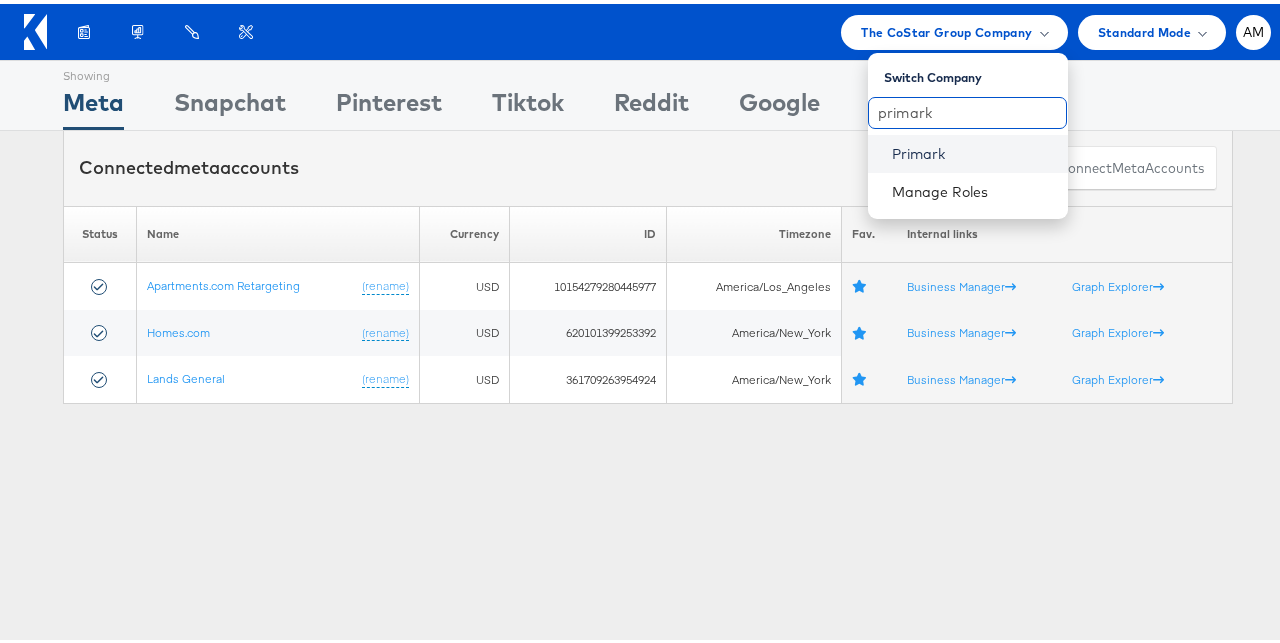 type on "primark" 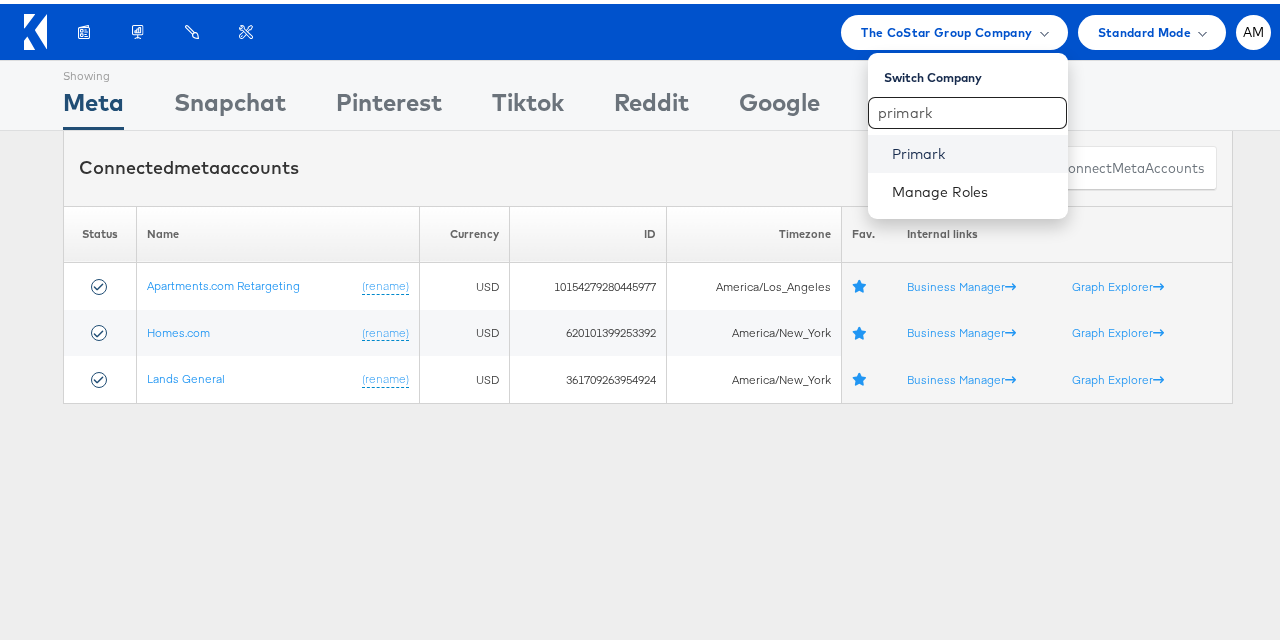 click on "Primark" at bounding box center (972, 150) 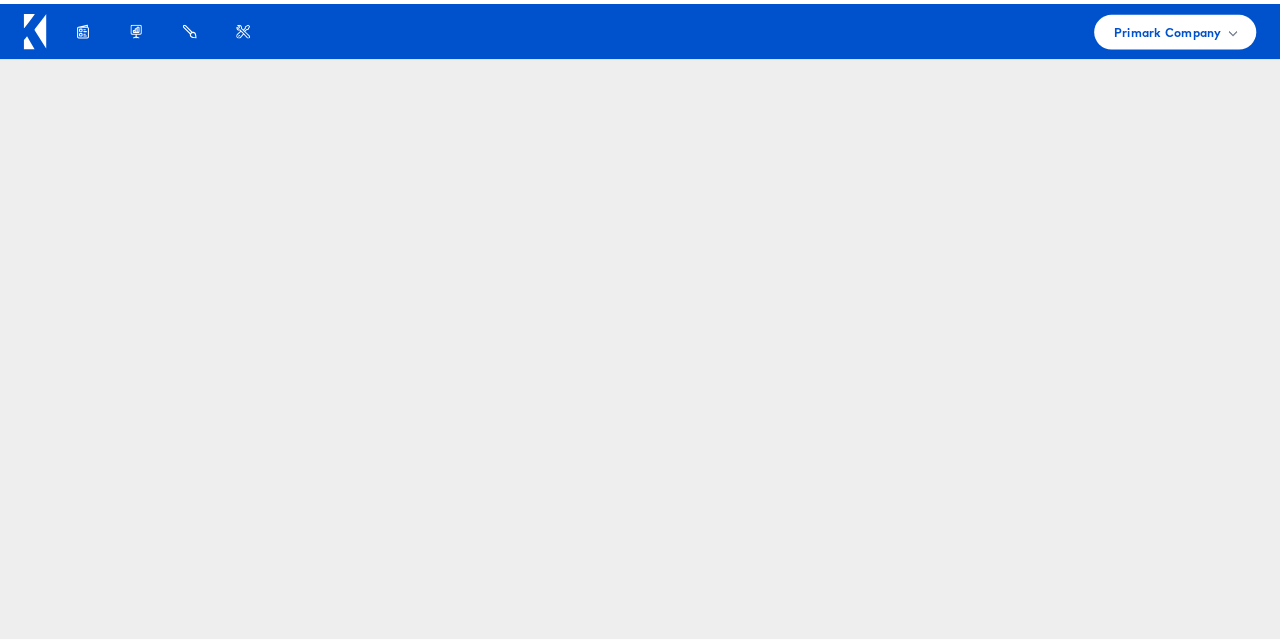 scroll, scrollTop: 0, scrollLeft: 0, axis: both 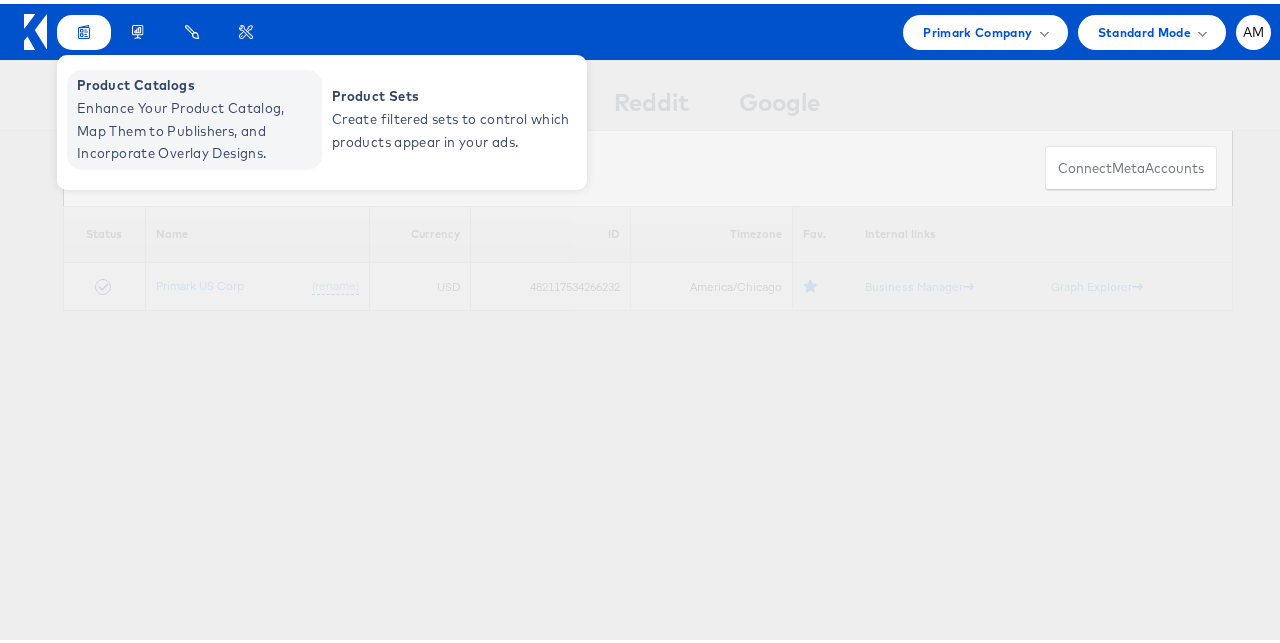click on "Product Catalogs" at bounding box center [197, 81] 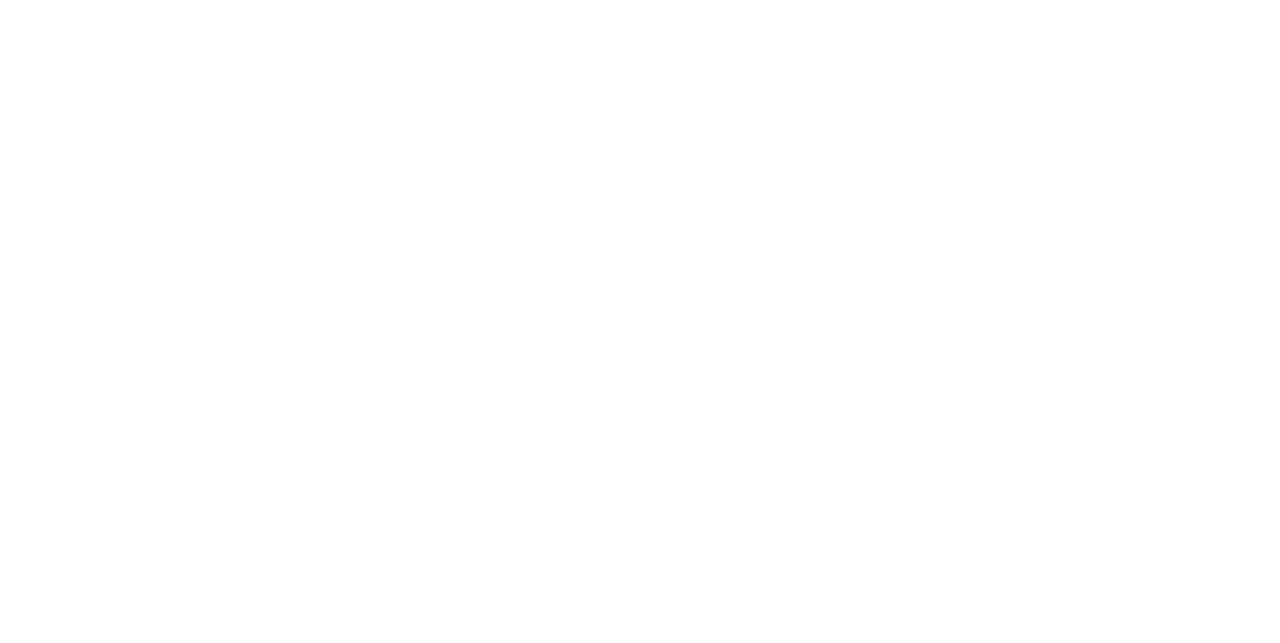 scroll, scrollTop: 0, scrollLeft: 0, axis: both 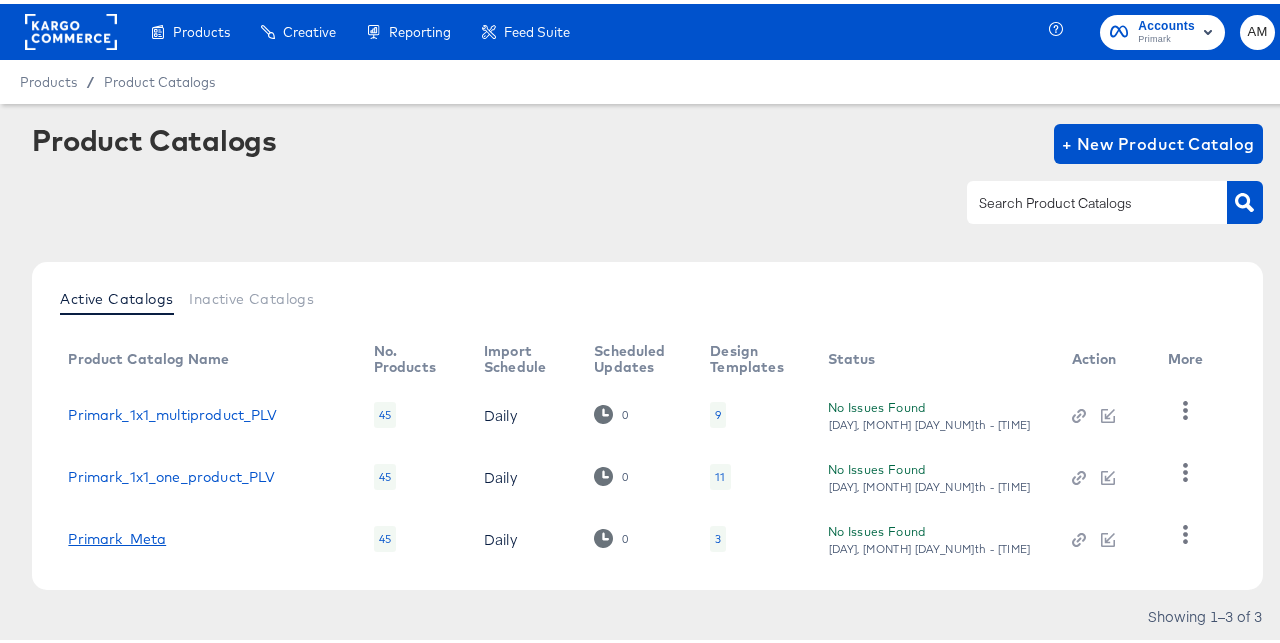 click on "Primark_Meta" at bounding box center (117, 535) 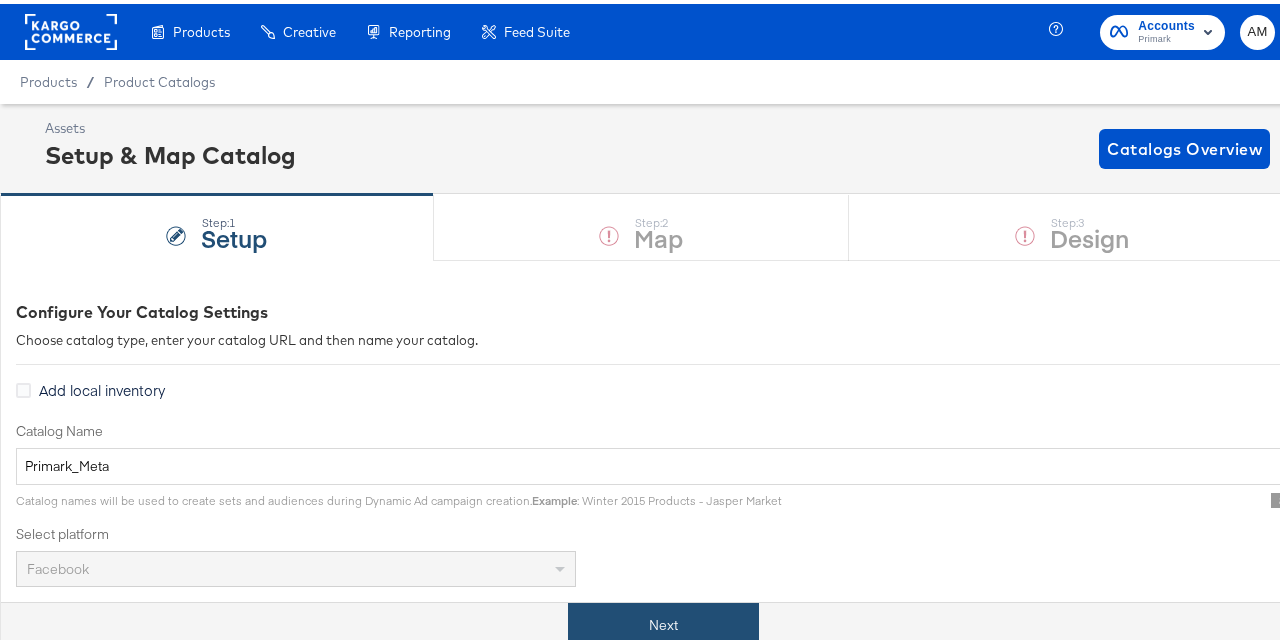 click on "Next" at bounding box center (663, 621) 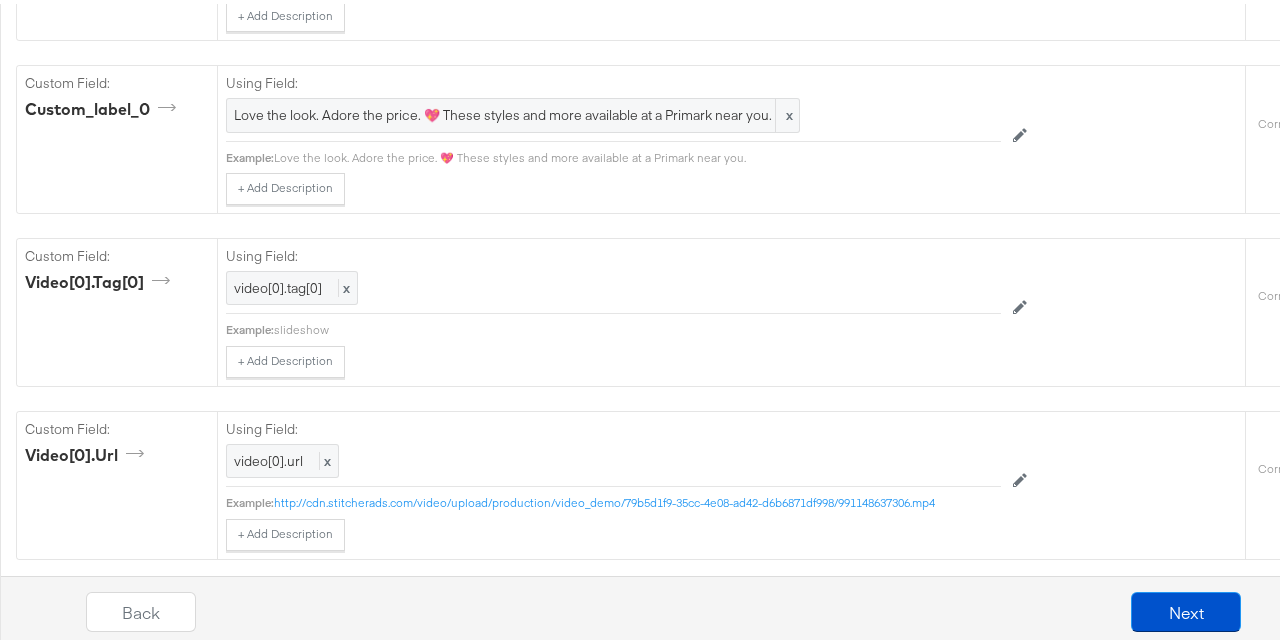 scroll, scrollTop: 2622, scrollLeft: 0, axis: vertical 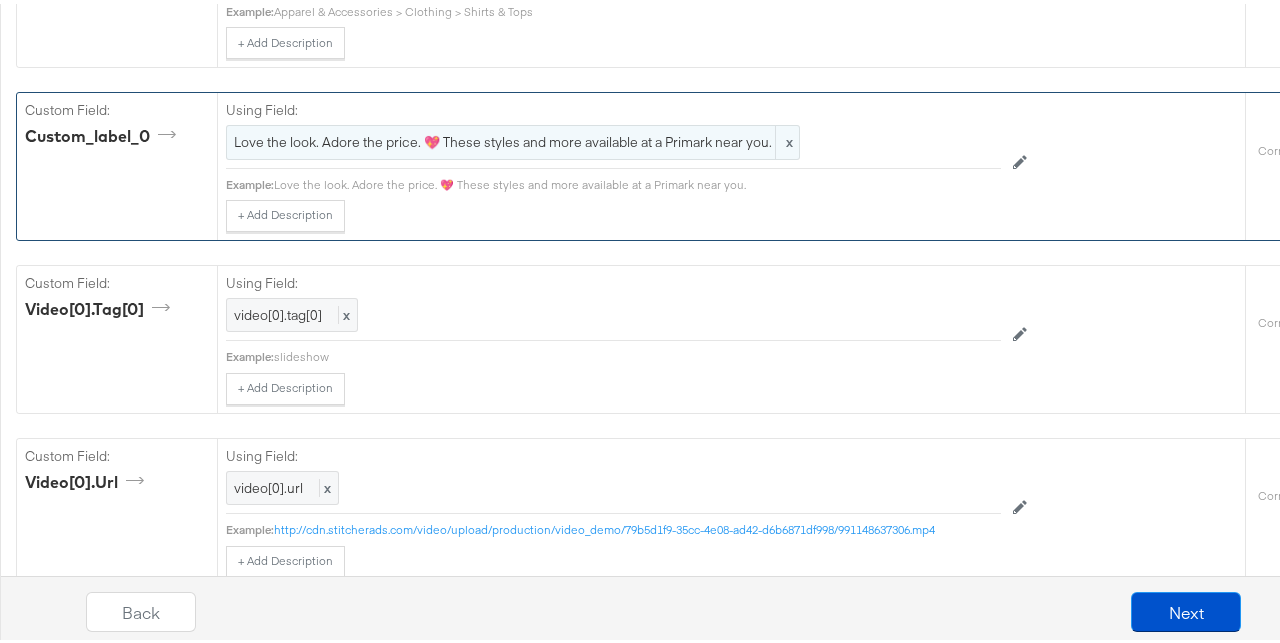 click on "Love the look. Adore the price. 💖 These styles and more available at a Primark near you." at bounding box center [513, 138] 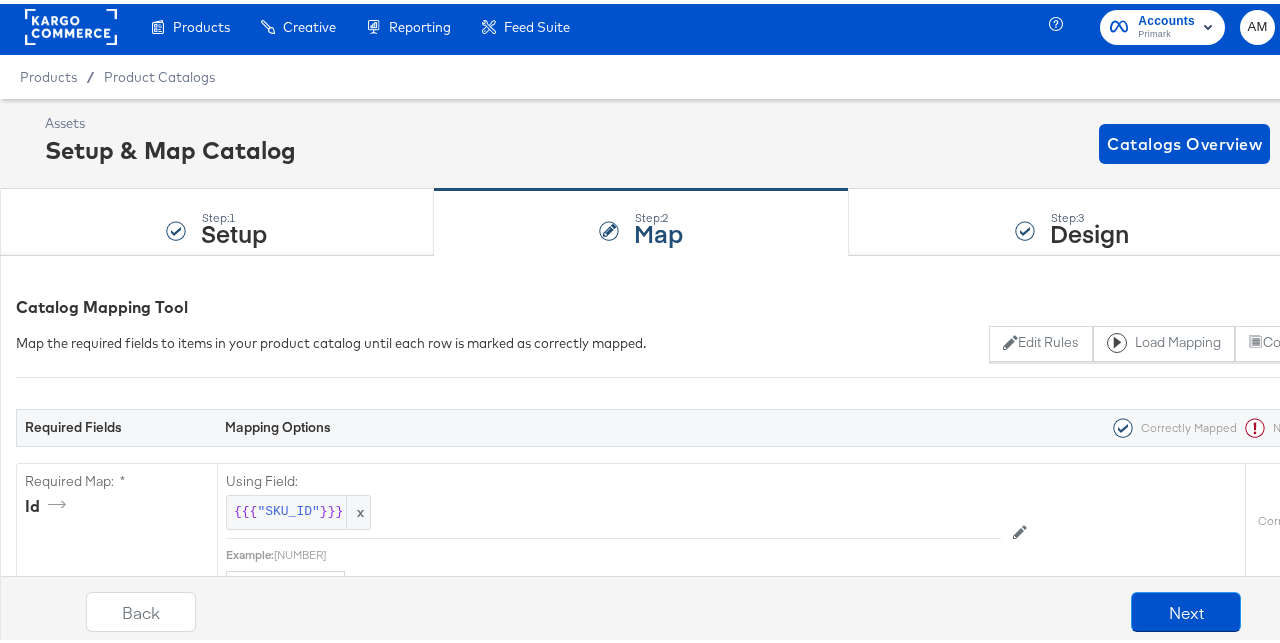 scroll, scrollTop: 0, scrollLeft: 0, axis: both 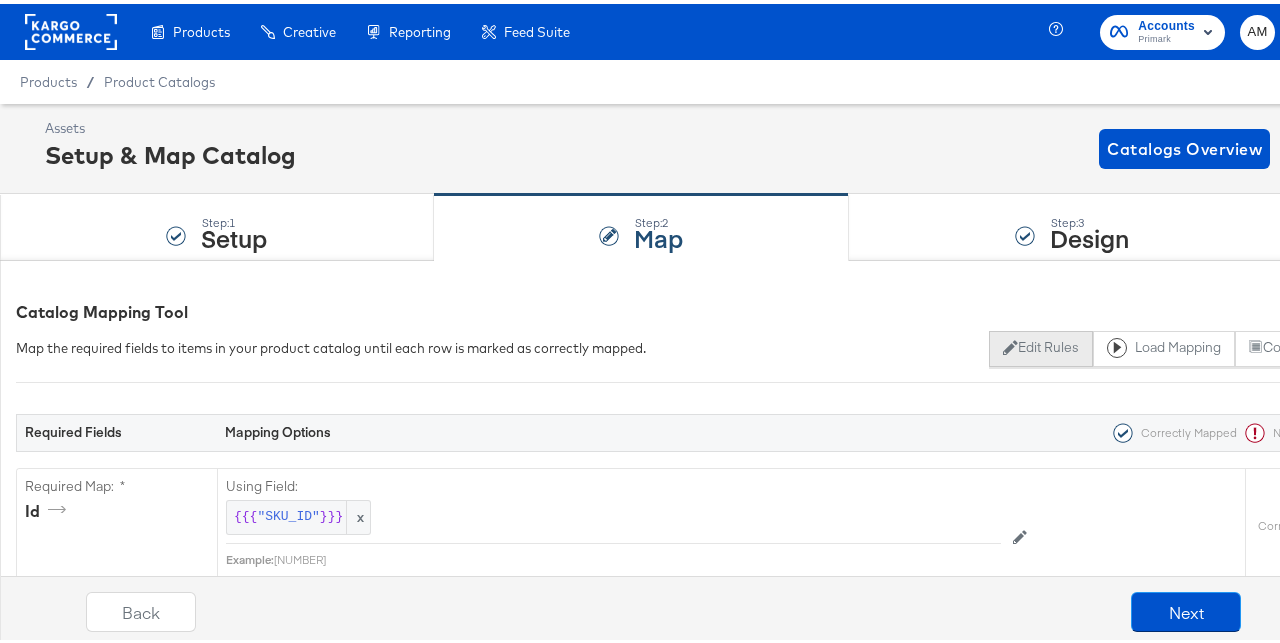 click on "Edit Rules" at bounding box center (1040, 345) 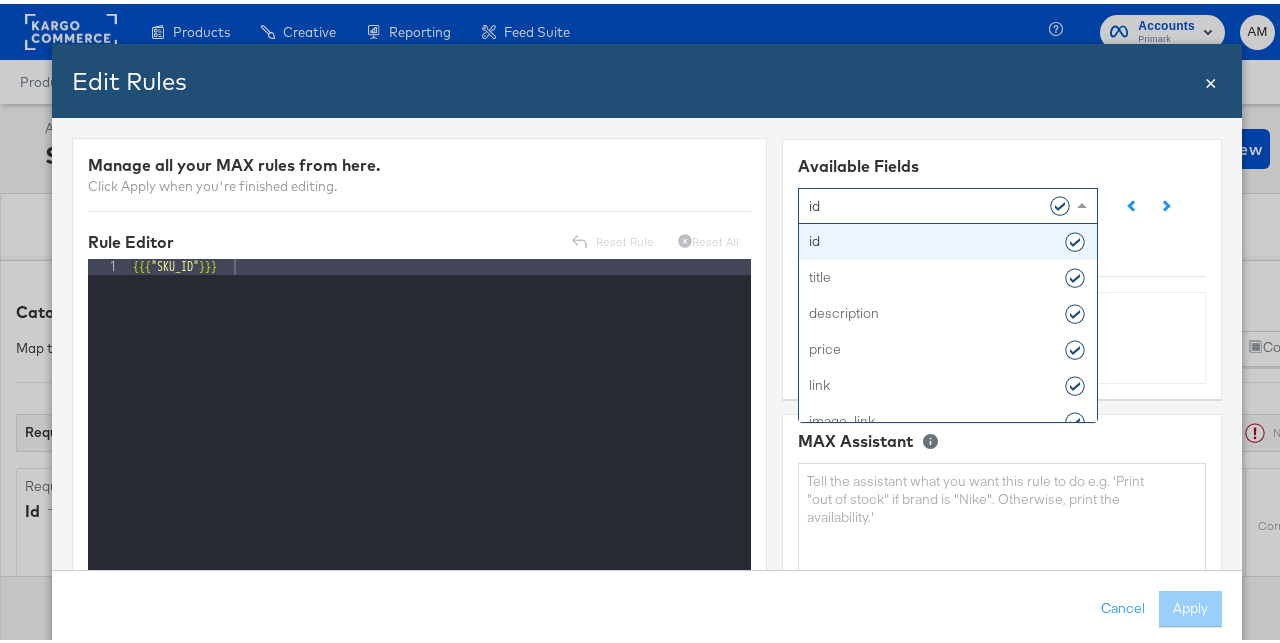 click on "id" at bounding box center (941, 201) 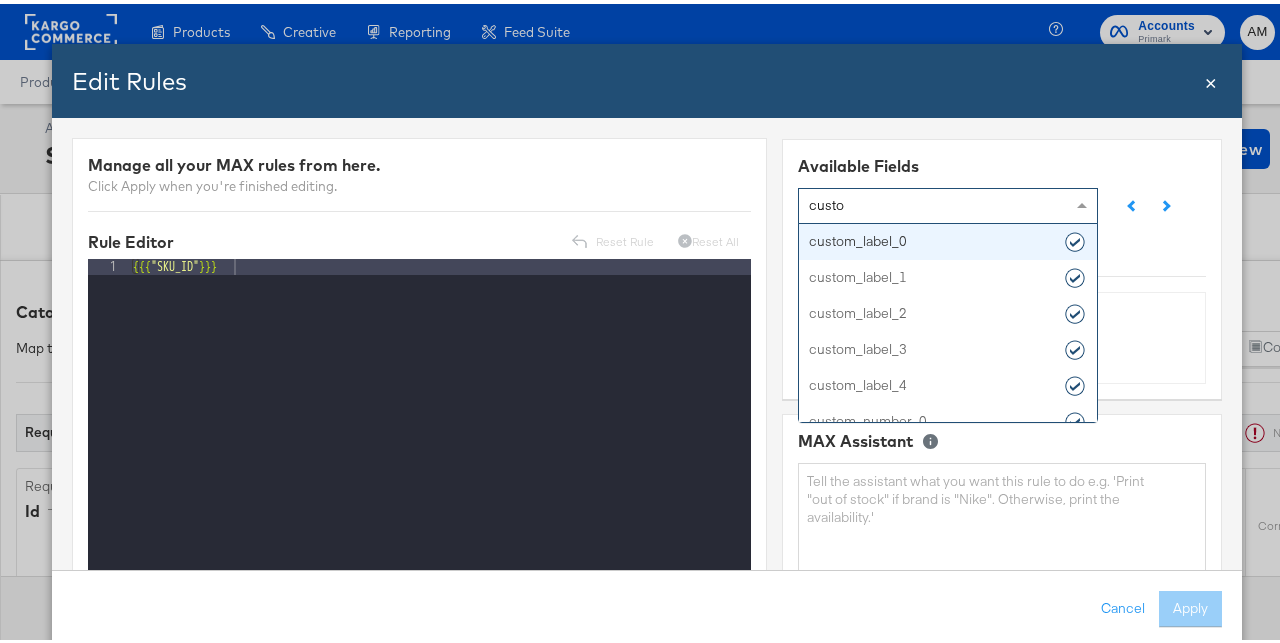 type on "custom" 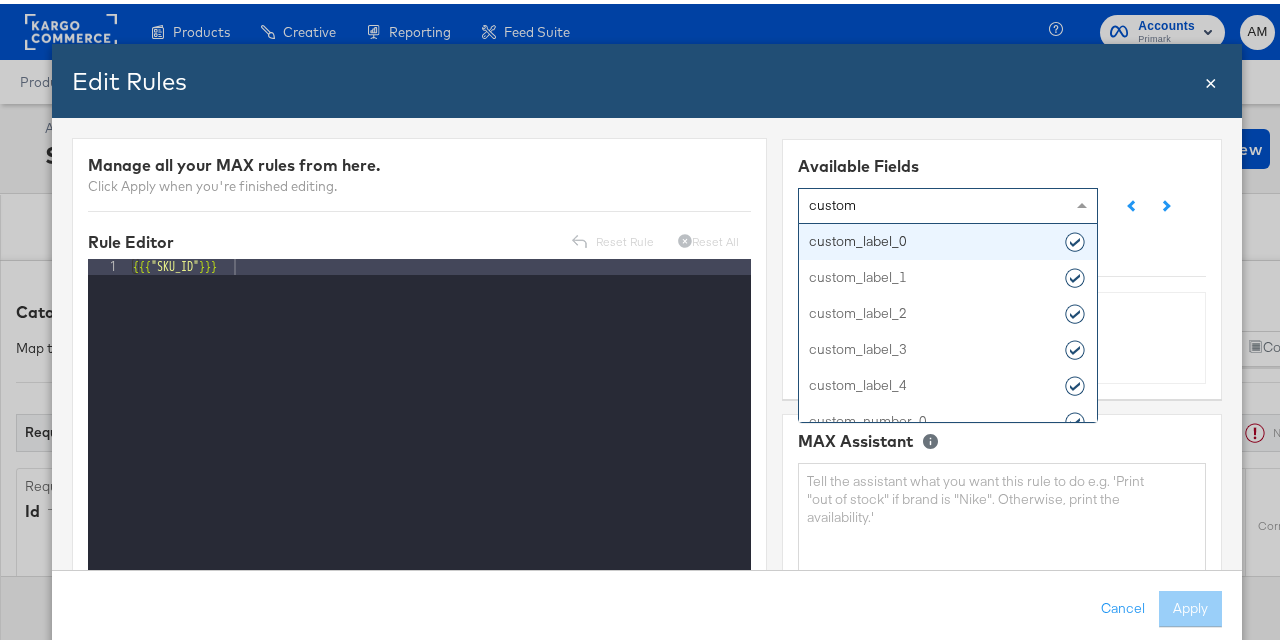 type 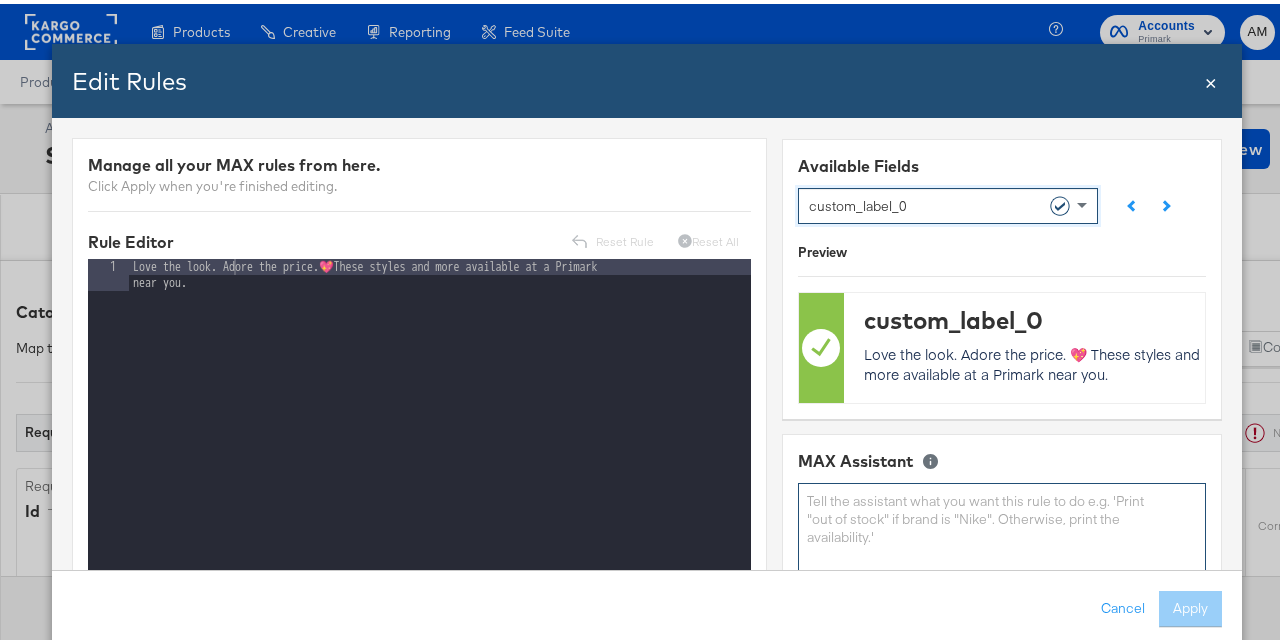 click at bounding box center [1003, 543] 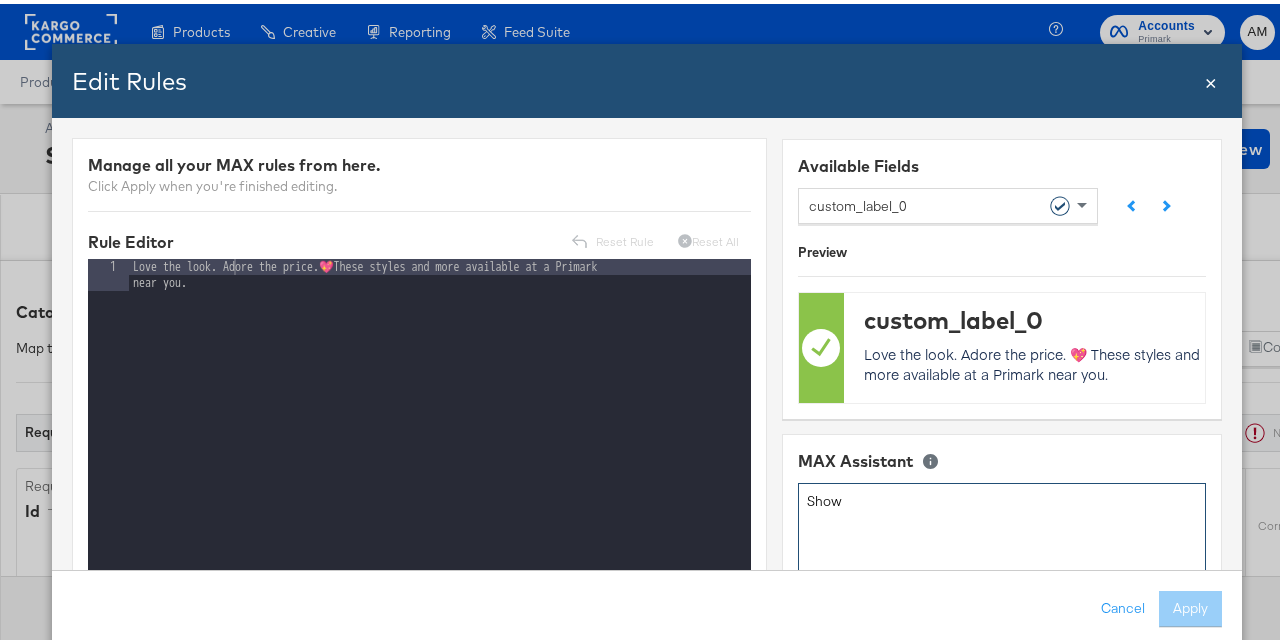 paste on "Pieces you love. Prices you want. These styles and more available at a Primark near you. #ThatsSoPrimark" 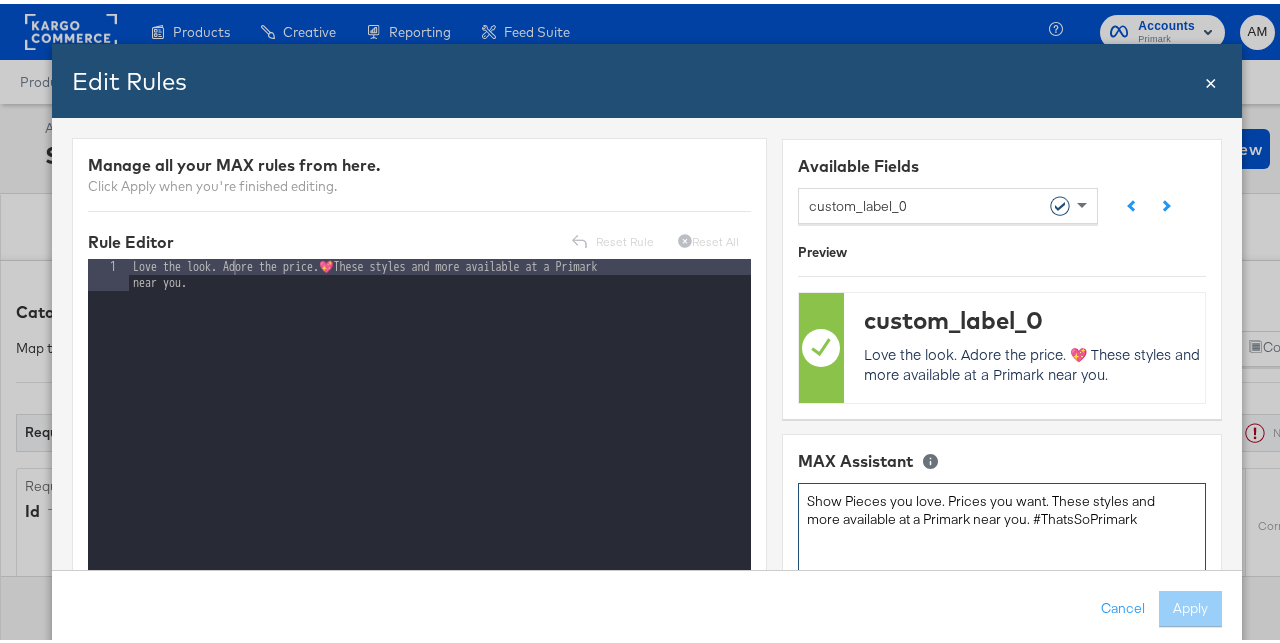 click on "Show Pieces you love. Prices you want. These styles and more available at a Primark near you. #ThatsSoPrimark" at bounding box center [1003, 543] 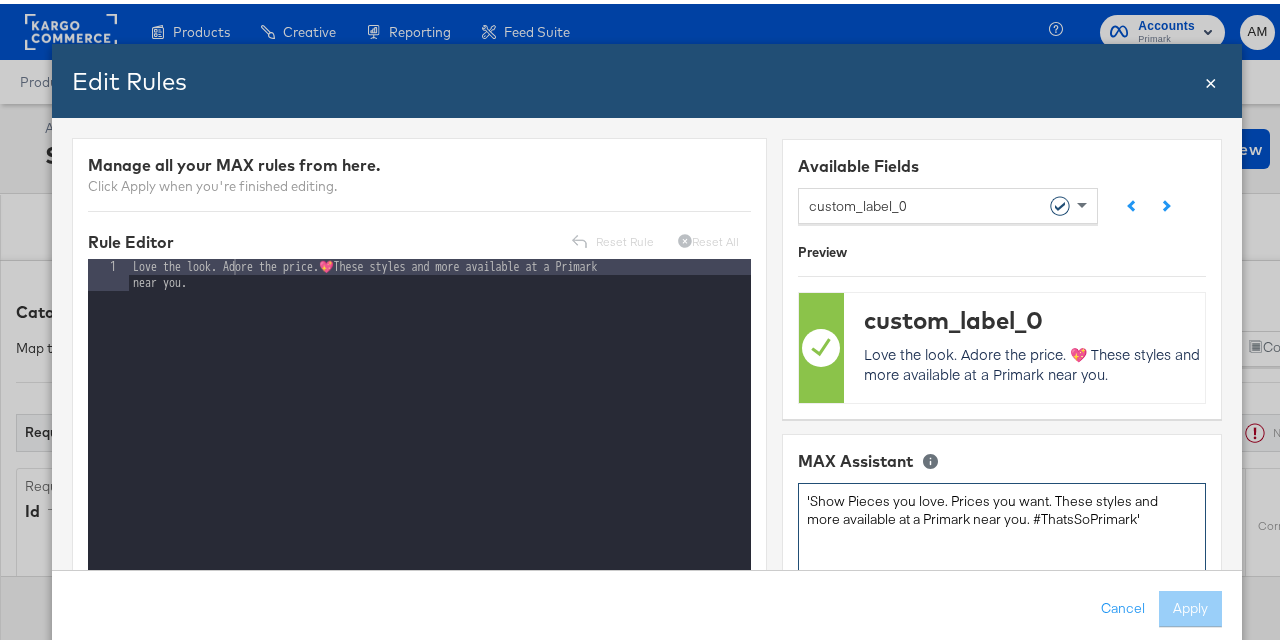 click on "'Show Pieces you love. Prices you want. These styles and more available at a Primark near you. #ThatsSoPrimark'" at bounding box center (1003, 543) 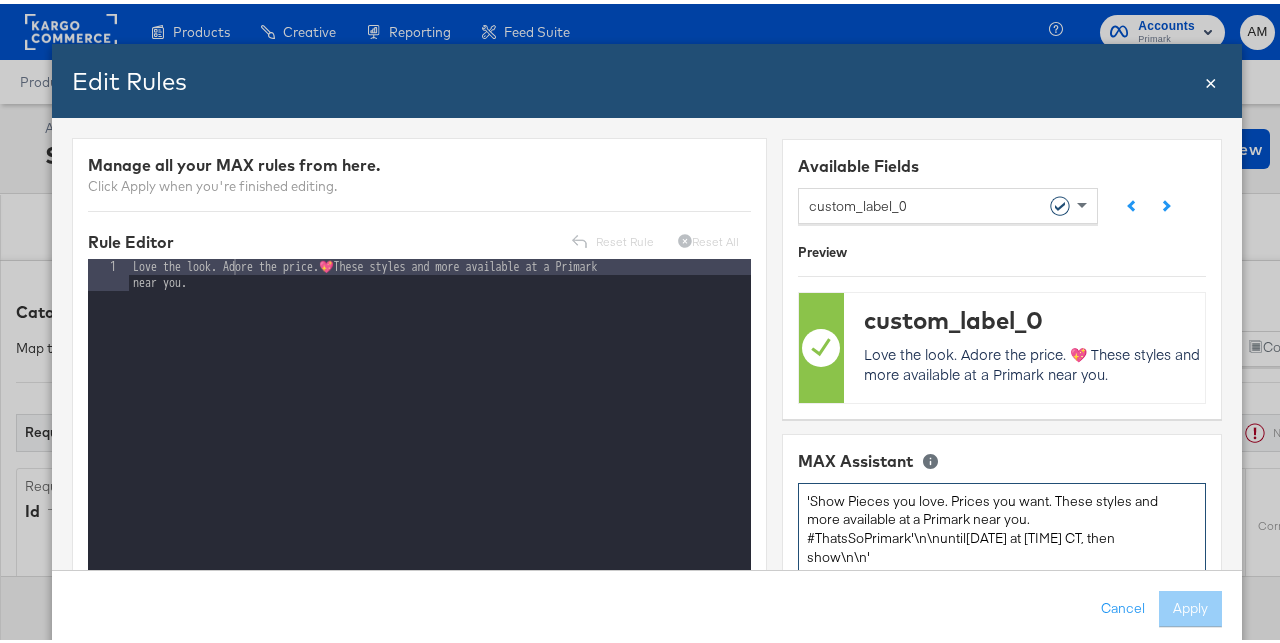 click on "'Show Pieces you love. Prices you want. These styles and more available at a Primark near you. #ThatsSoPrimark'\n\nuntil[DATE] at [TIME] CT, then show\n\n'" at bounding box center (1003, 543) 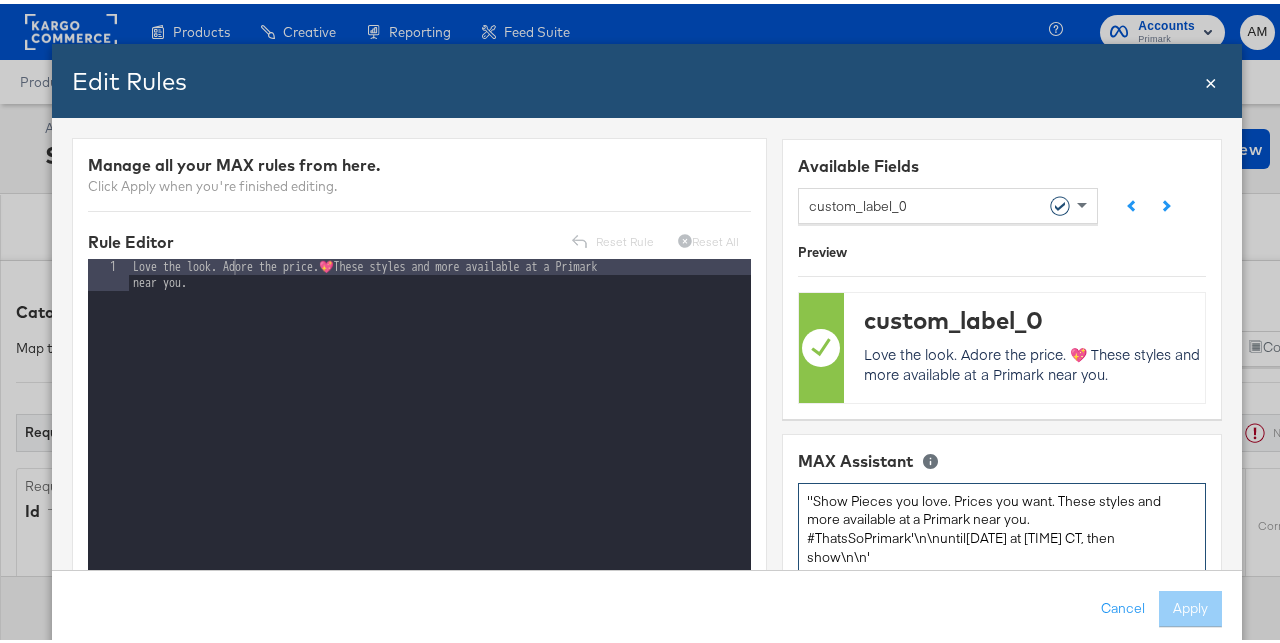 paste on "Love the look. Adore the price. These styles and more available at a Primark near you. #ThatsSoPrimark" 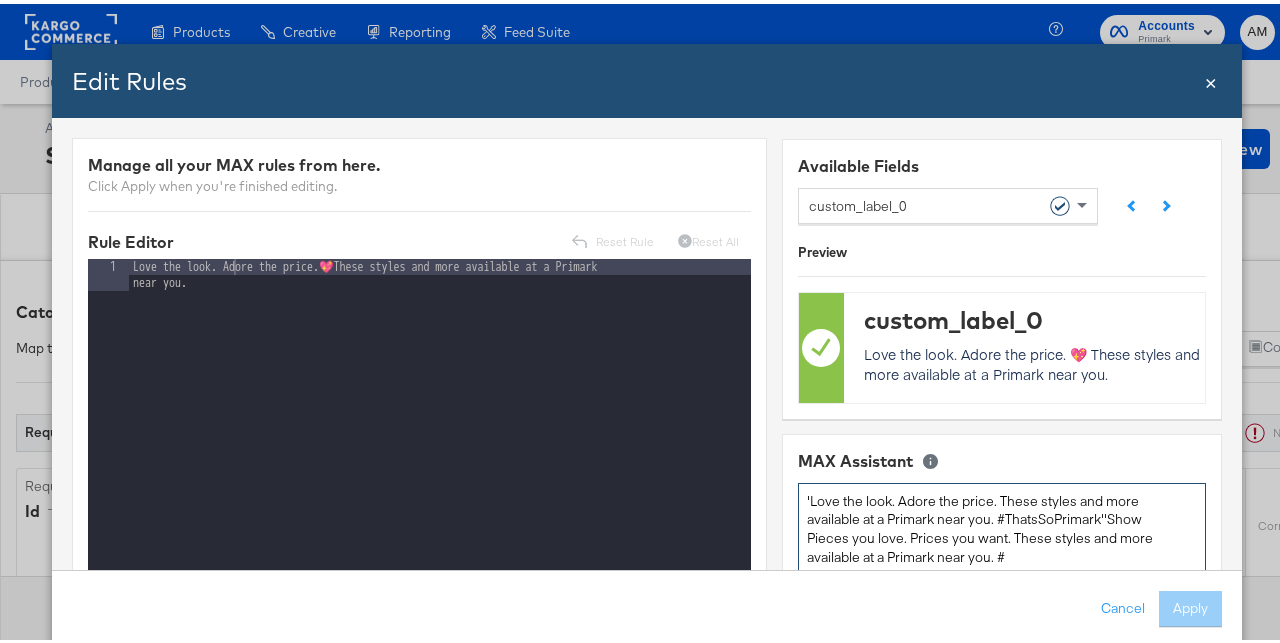 drag, startPoint x: 1094, startPoint y: 516, endPoint x: 1098, endPoint y: 551, distance: 35.22783 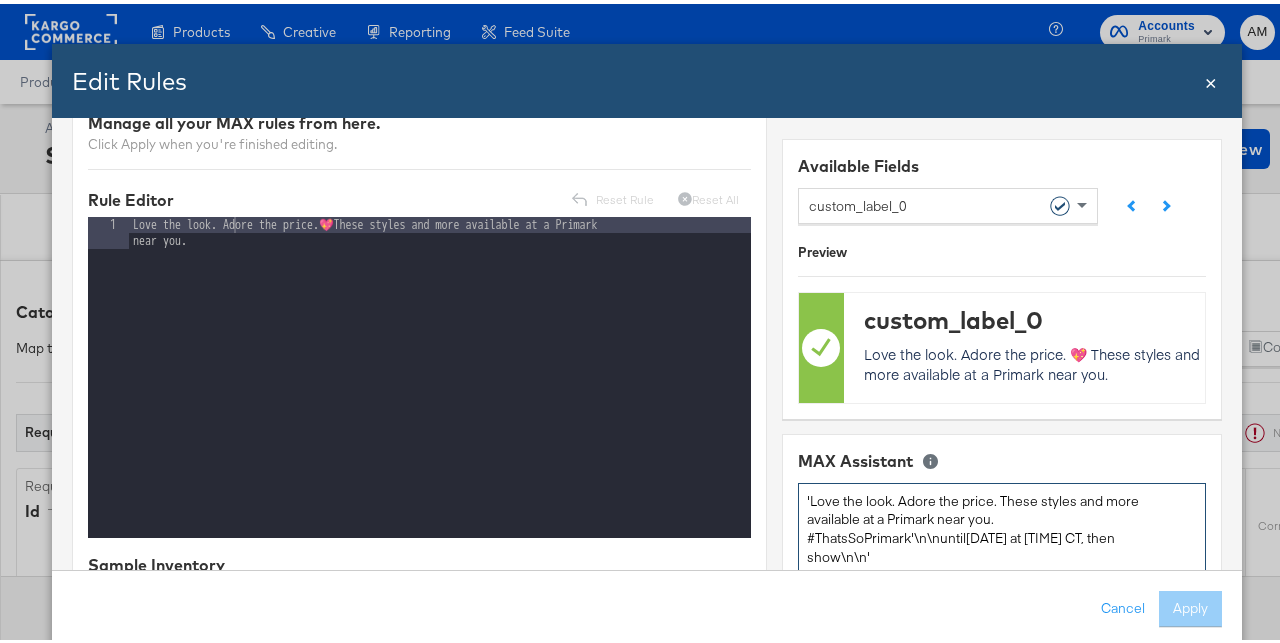 scroll, scrollTop: 227, scrollLeft: 0, axis: vertical 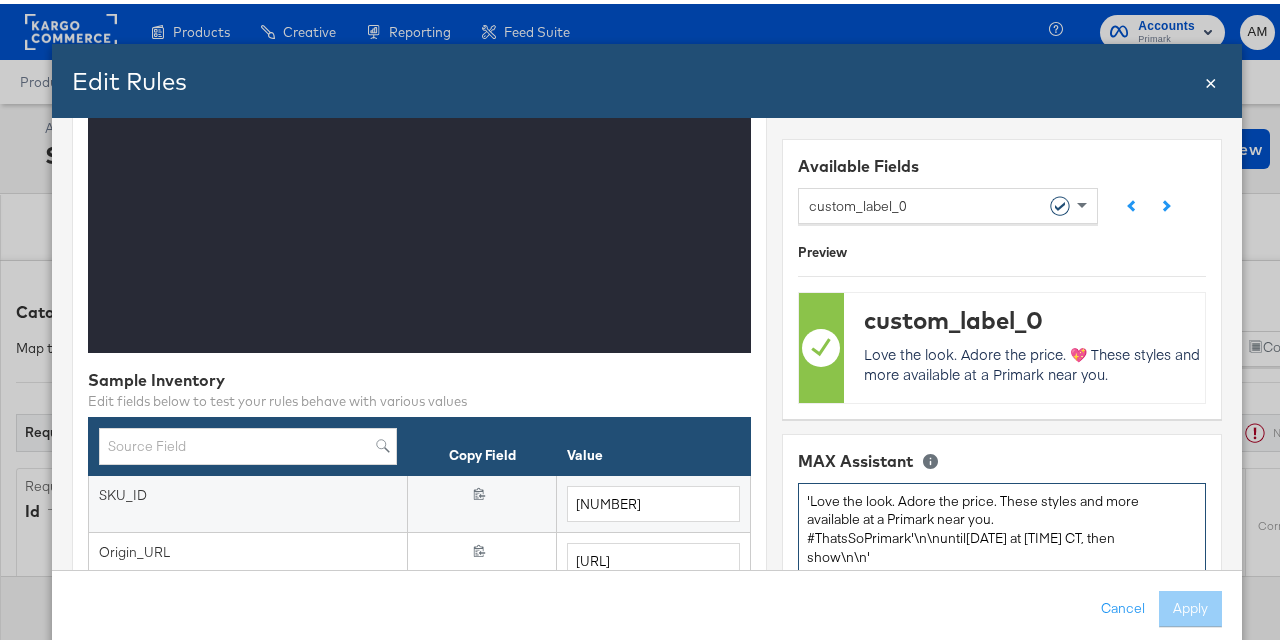click on "'Love the look. Adore the price. These styles and more available at a Primark near you. #ThatsSoPrimark'\n\nuntil[DATE] at [TIME] CT, then show\n\n'" at bounding box center [1003, 543] 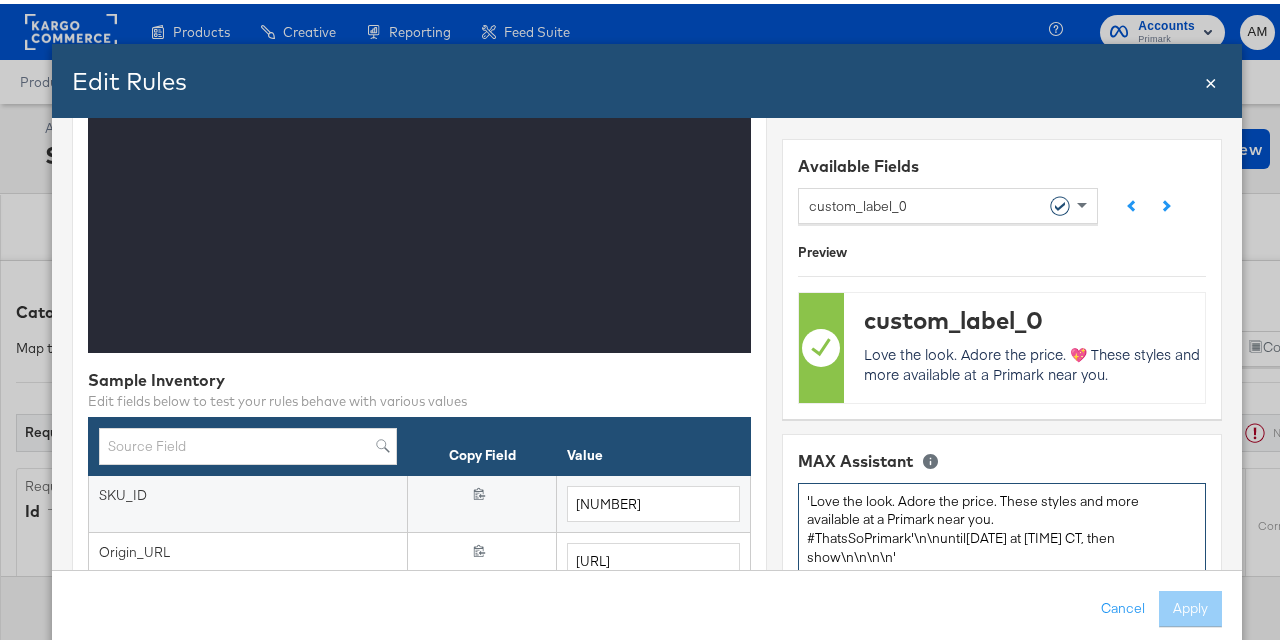 paste on "'Show Pieces you love. Prices you want. These styles and more available at a Primark near you. #ThatsSoPrimark'" 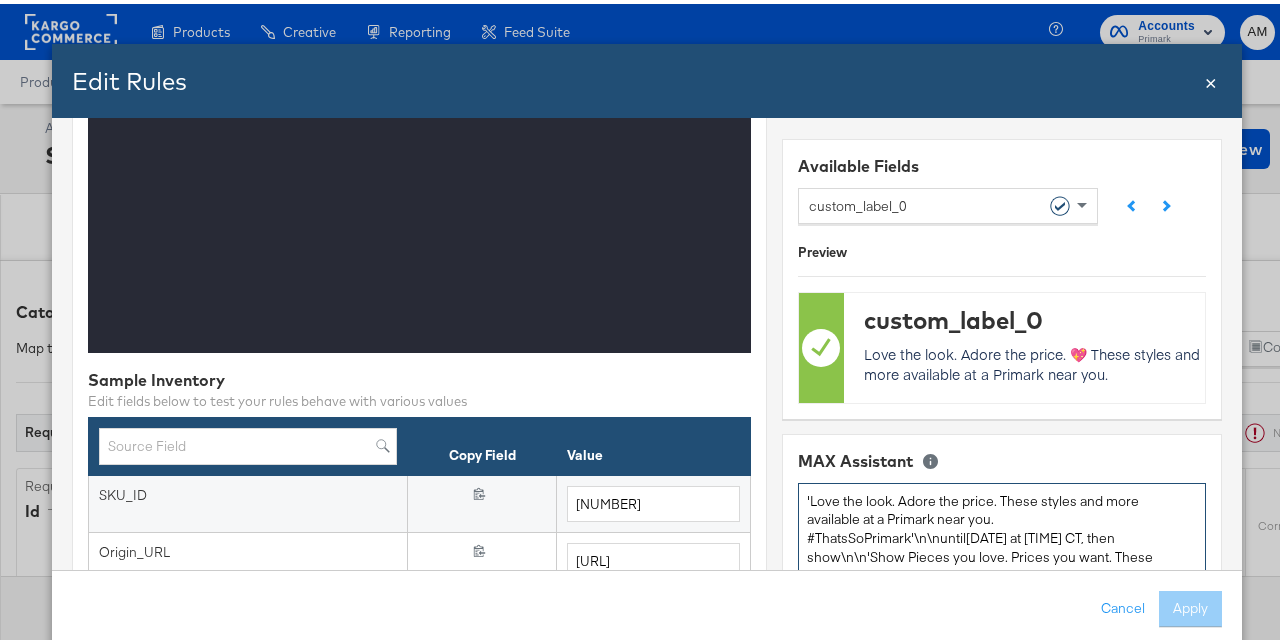 scroll, scrollTop: 74, scrollLeft: 0, axis: vertical 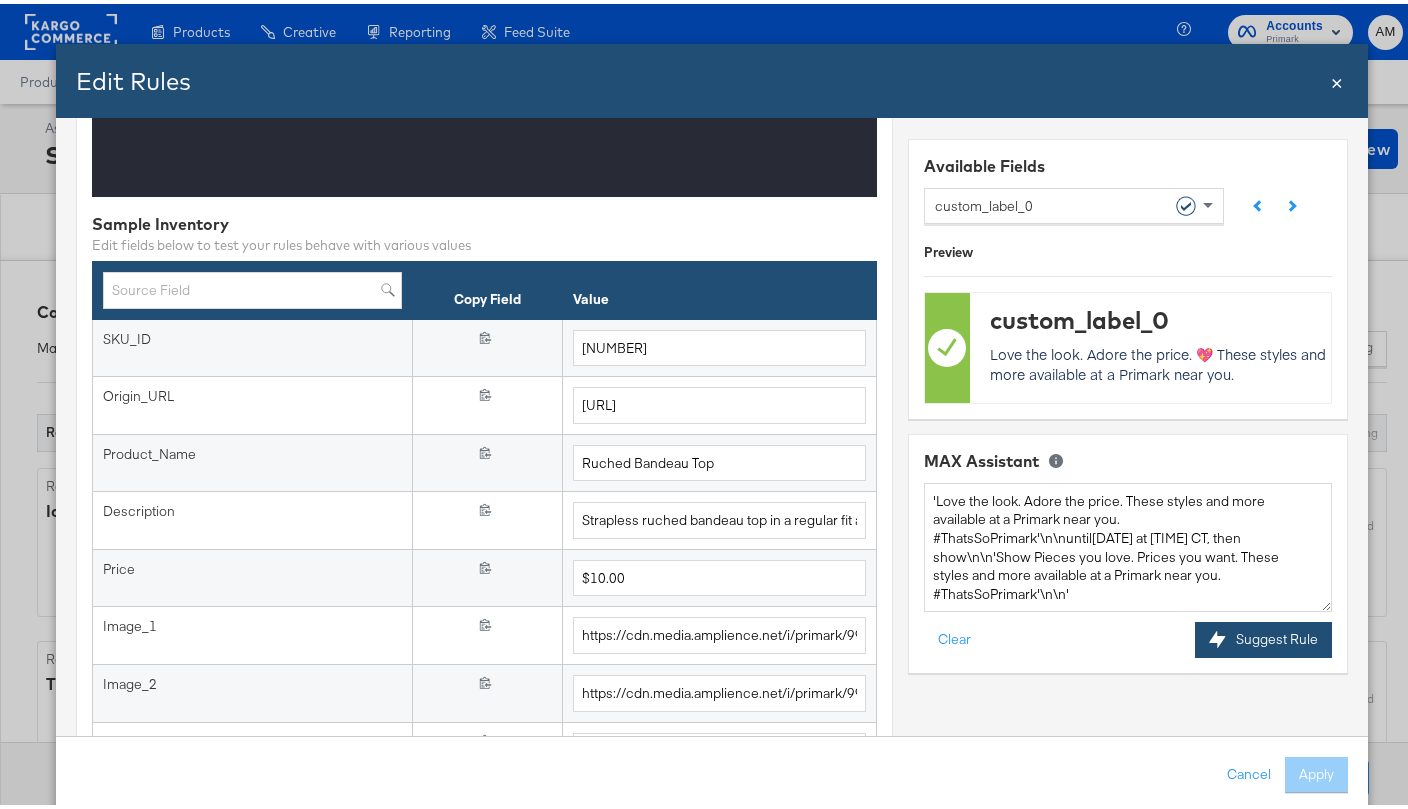 click on "Suggest Rule" at bounding box center (1263, 636) 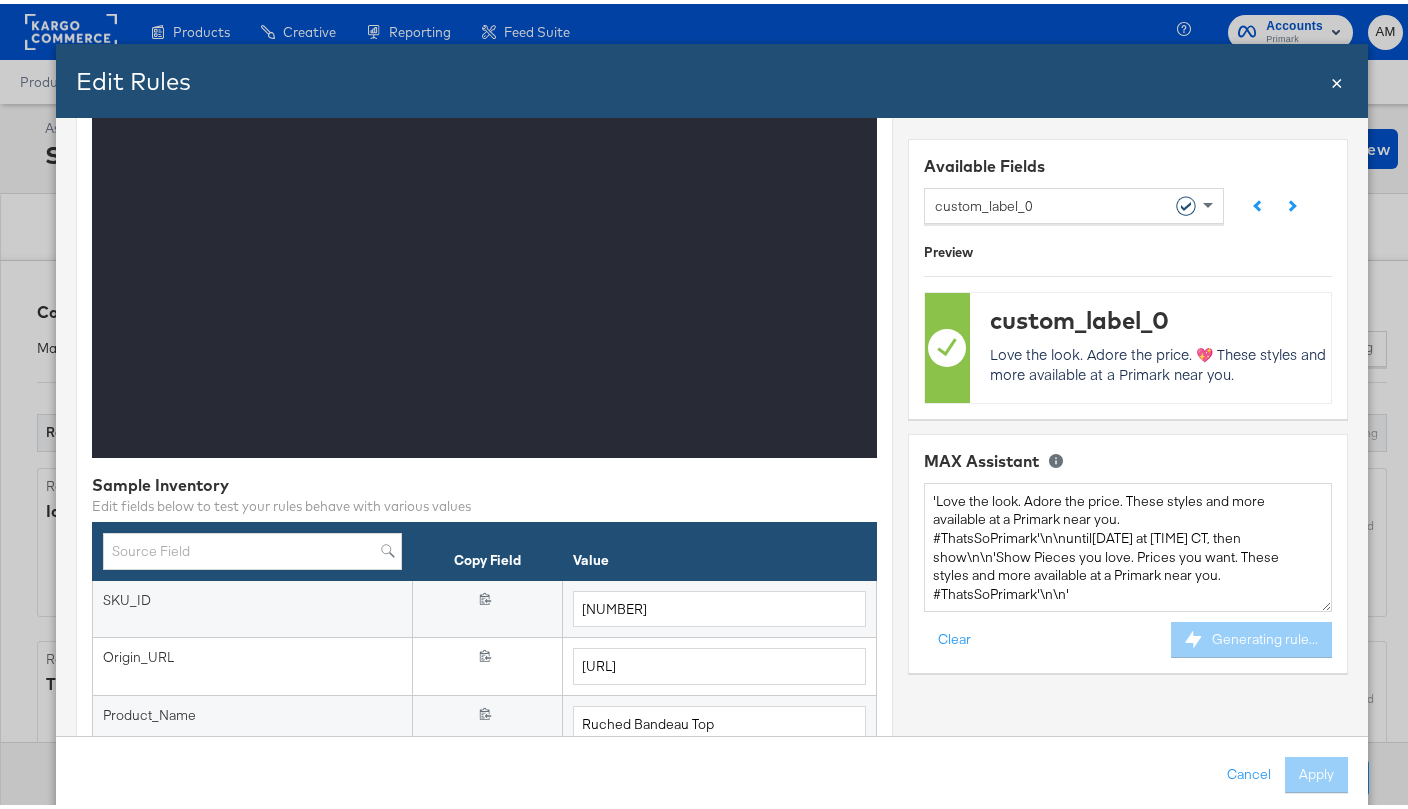 scroll, scrollTop: 0, scrollLeft: 0, axis: both 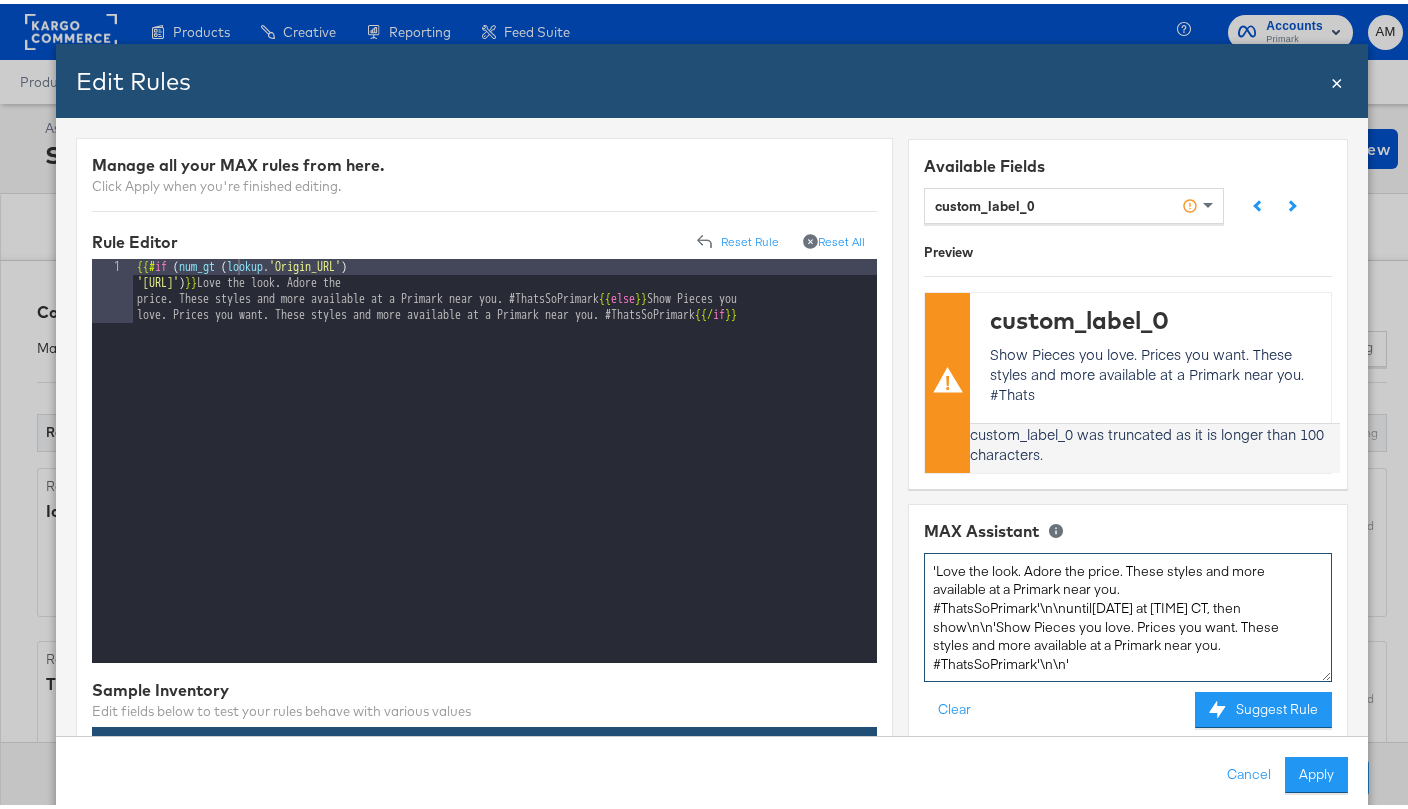 click on "'Love the look. Adore the price. These styles and more available at a Primark near you. #ThatsSoPrimark'\n\nuntil[DATE] at [TIME] CT, then show\n\n'Show Pieces you love. Prices you want. These styles and more available at a Primark near you. #ThatsSoPrimark'\n\n'" at bounding box center (1127, 613) 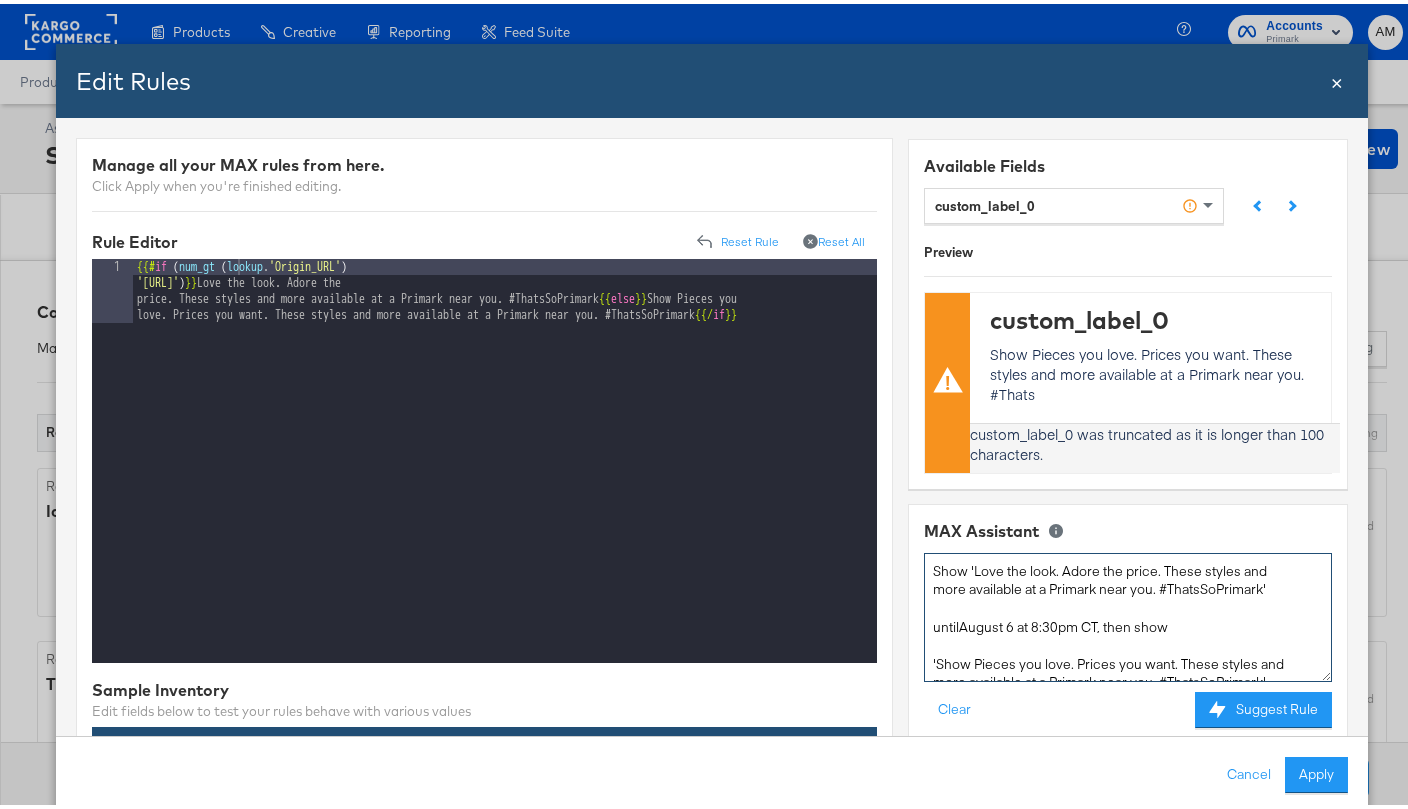 click on "Show 'Love the look. Adore the price. These styles and more available at a Primark near you. #ThatsSoPrimark'
untilAugust 6 at 8:30pm CT, then show
'Show Pieces you love. Prices you want. These styles and more available at a Primark near you. #ThatsSoPrimark'
'" at bounding box center (1127, 613) 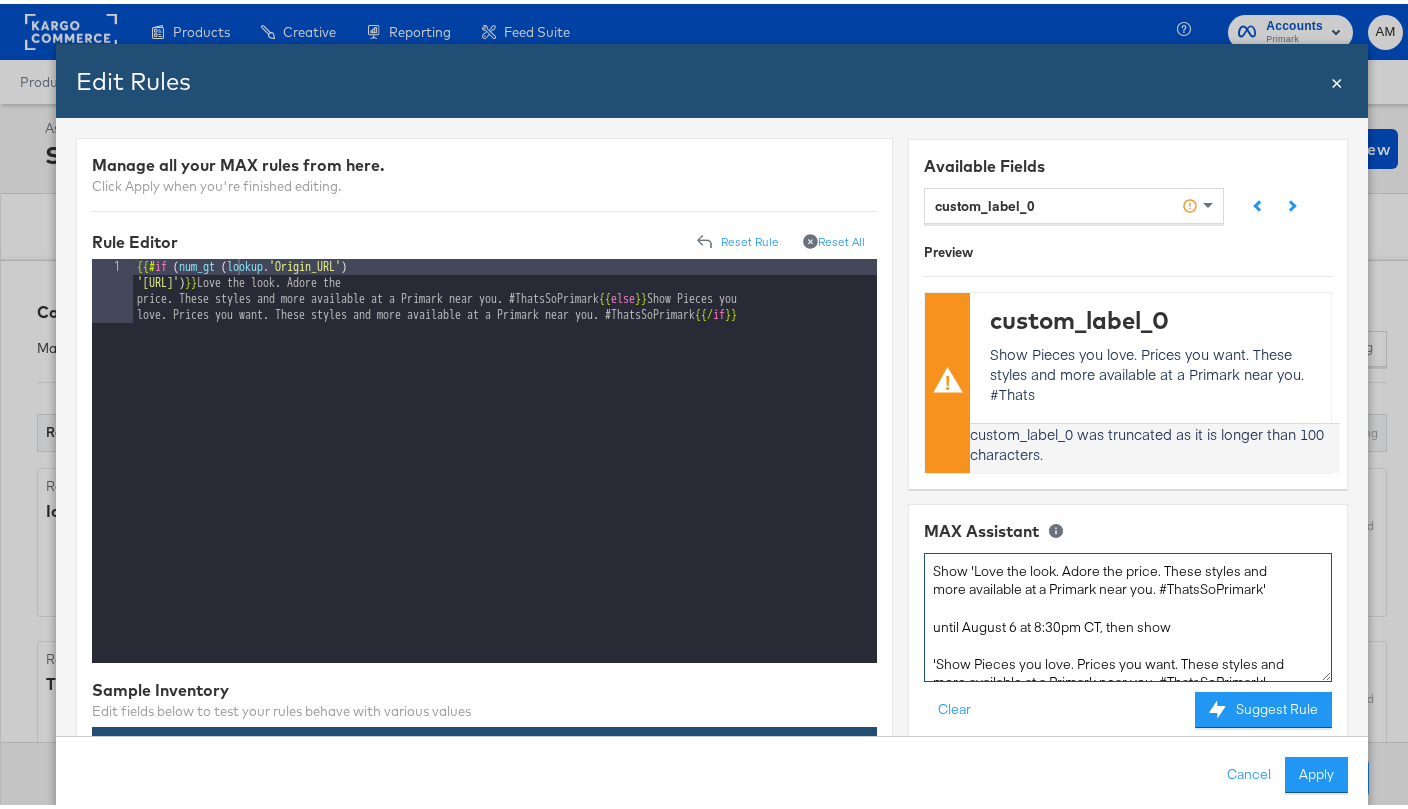 scroll, scrollTop: 4, scrollLeft: 0, axis: vertical 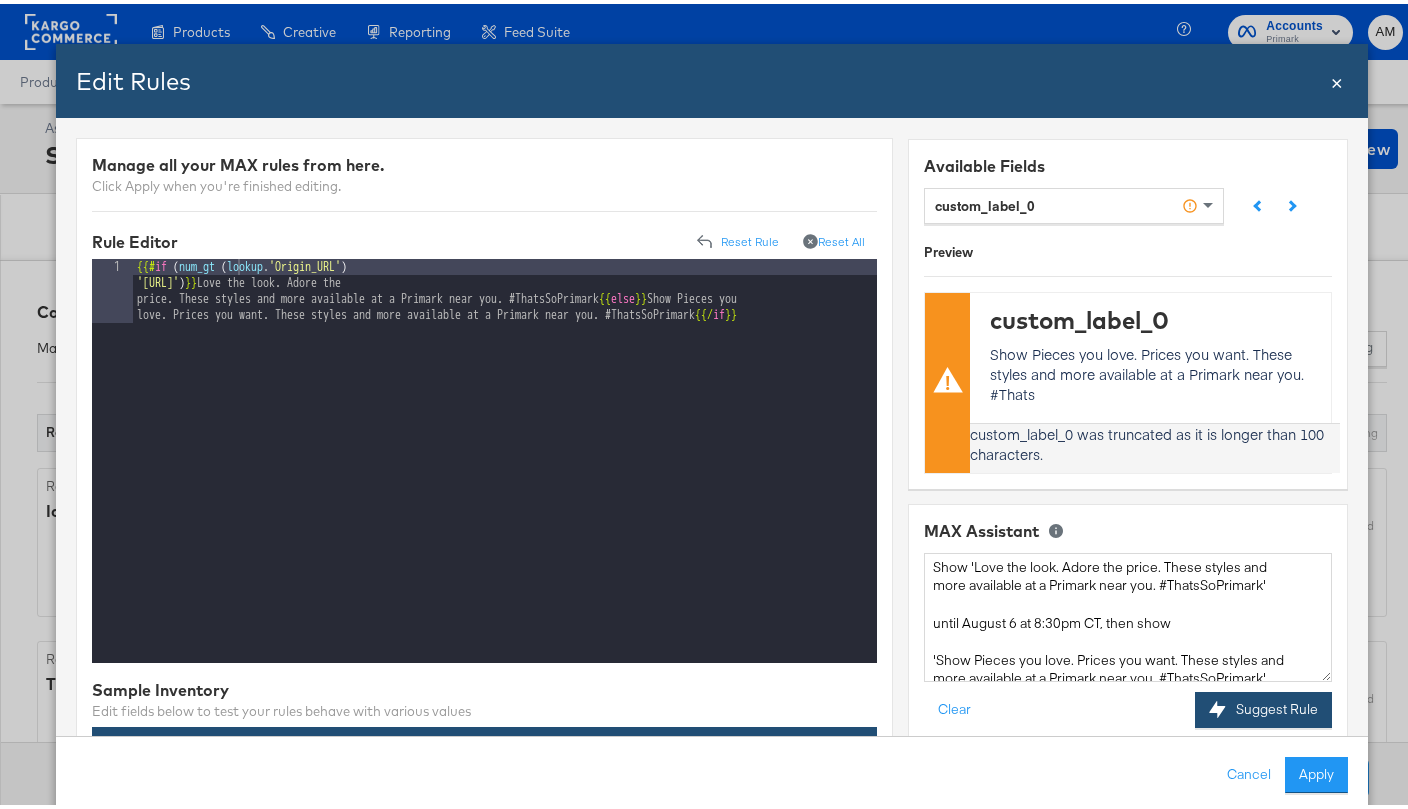 click on "Suggest Rule" at bounding box center [1263, 706] 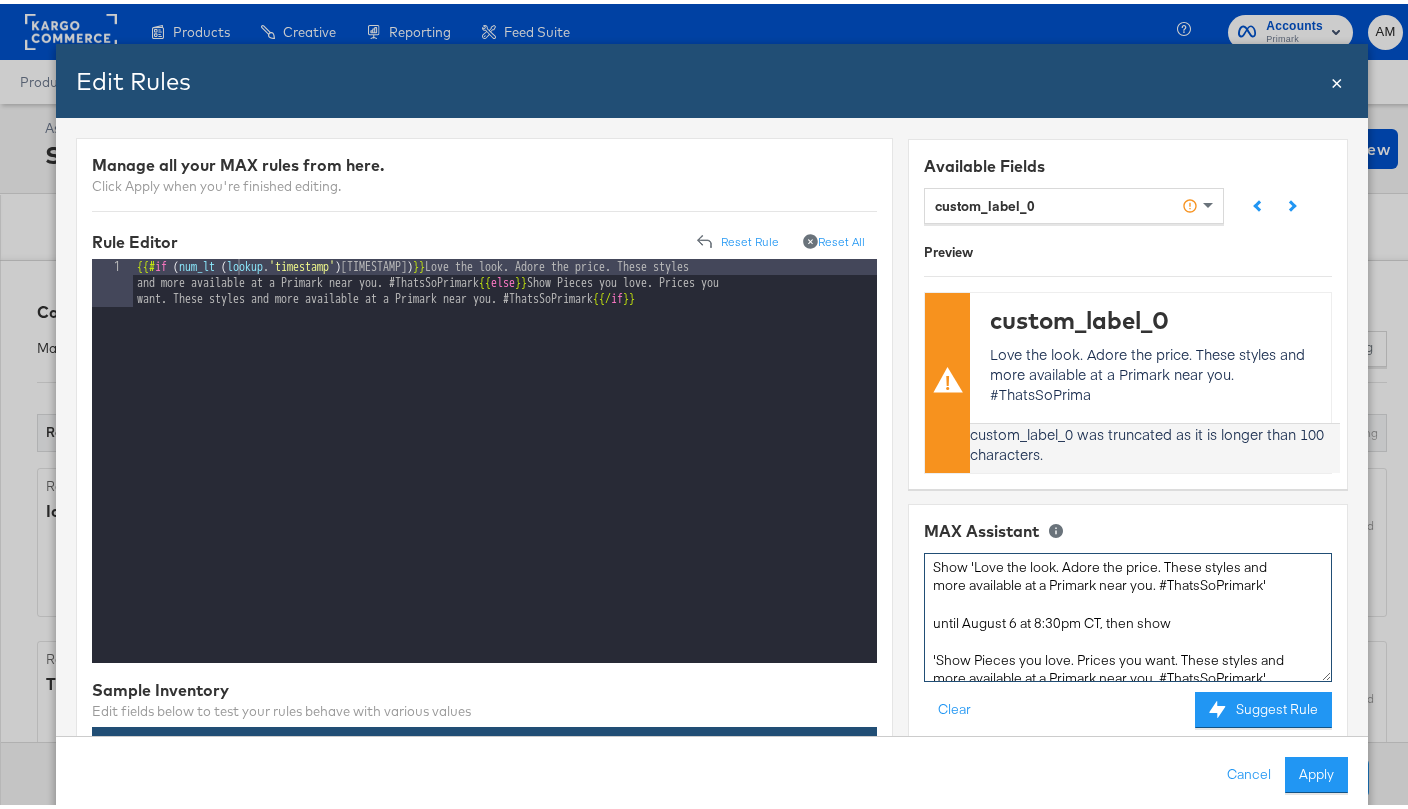 click on "Show 'Love the look. Adore the price. These styles and more available at a Primark near you. #ThatsSoPrimark'
until August 6 at 8:30pm CT, then show
'Show Pieces you love. Prices you want. These styles and more available at a Primark near you. #ThatsSoPrimark'
'" at bounding box center [1127, 613] 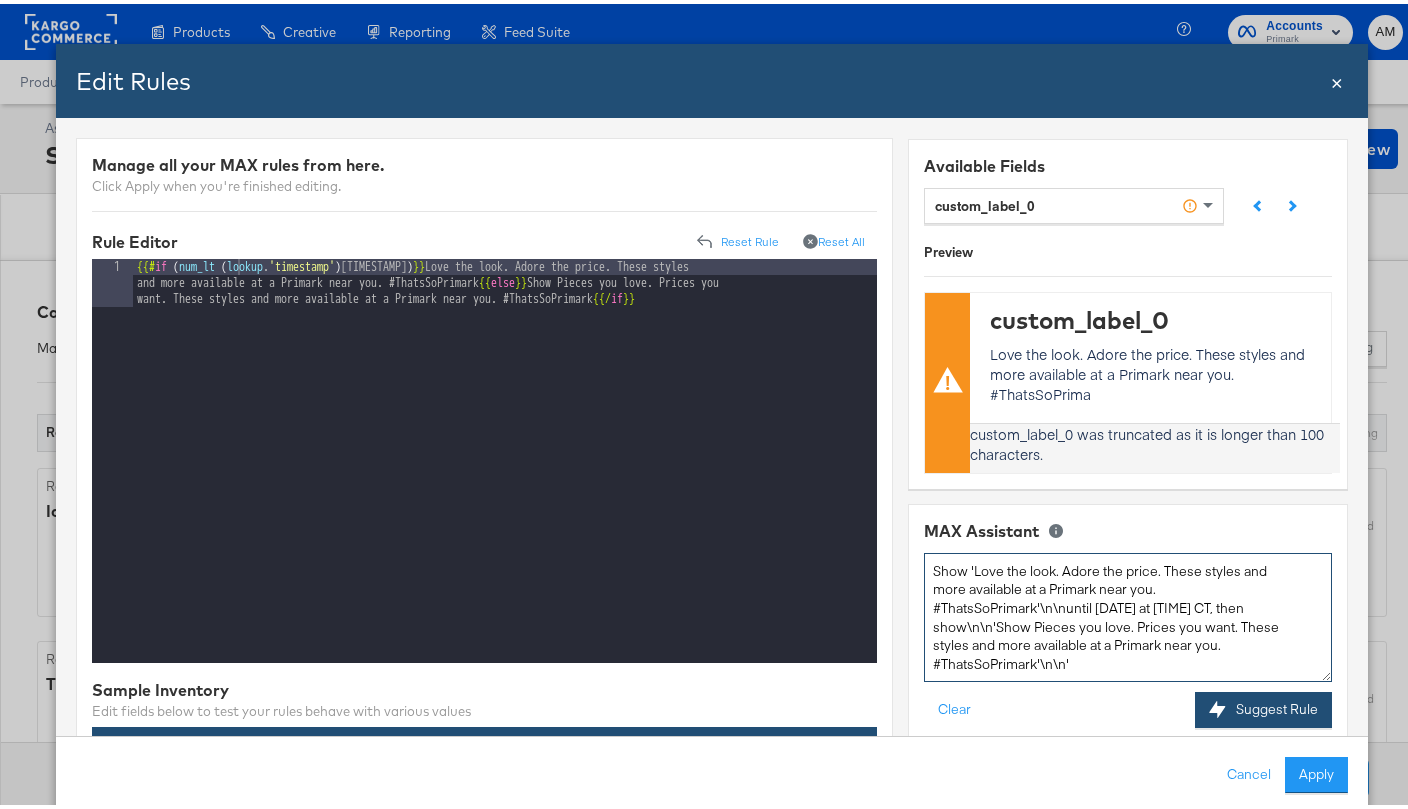 type on "Show 'Love the look. Adore the price. These styles and more available at a Primark near you. #ThatsSoPrimark'\n\nuntil [DATE] at [TIME] CT, then show\n\n'Show Pieces you love. Prices you want. These styles and more available at a Primark near you. #ThatsSoPrimark'\n\n'" 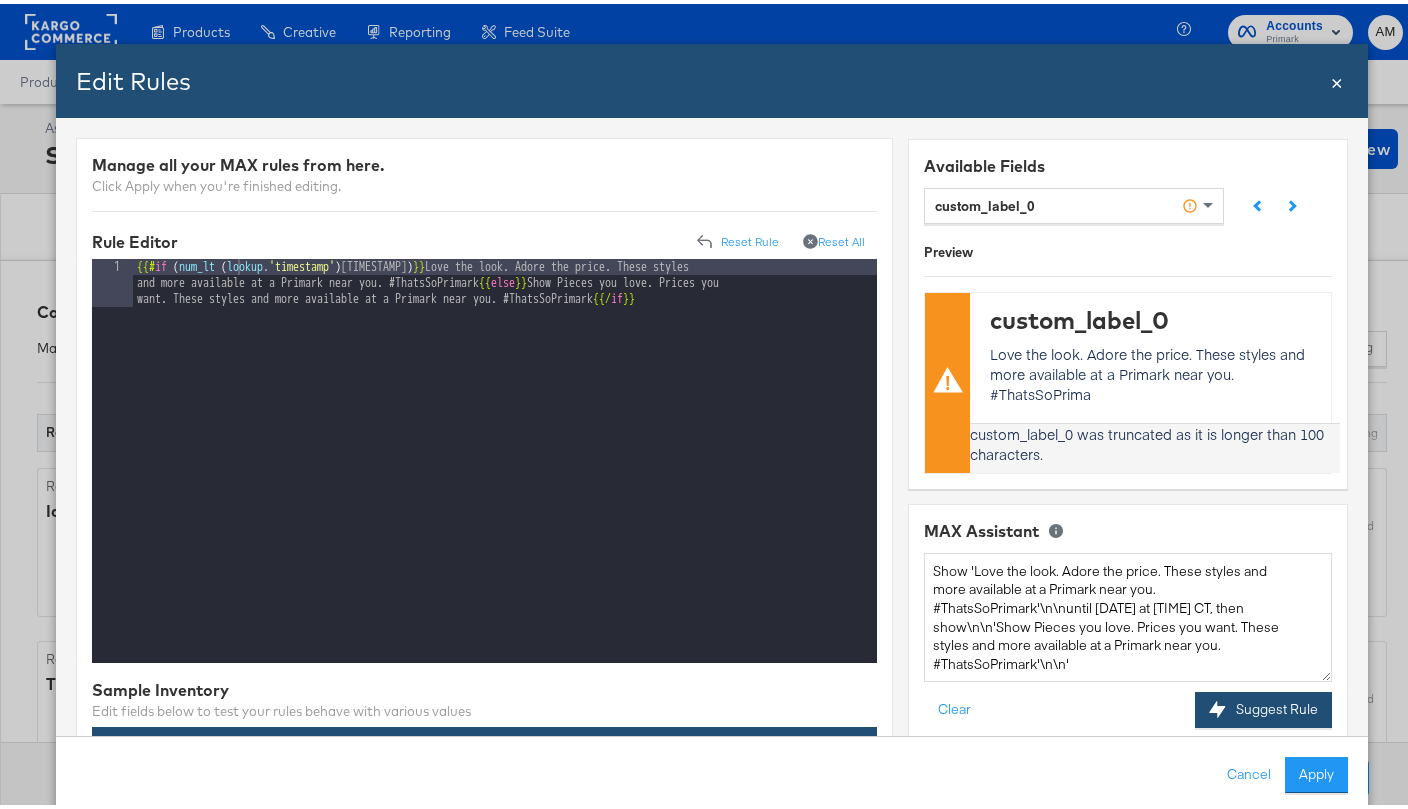 click on "Suggest Rule" at bounding box center (1263, 706) 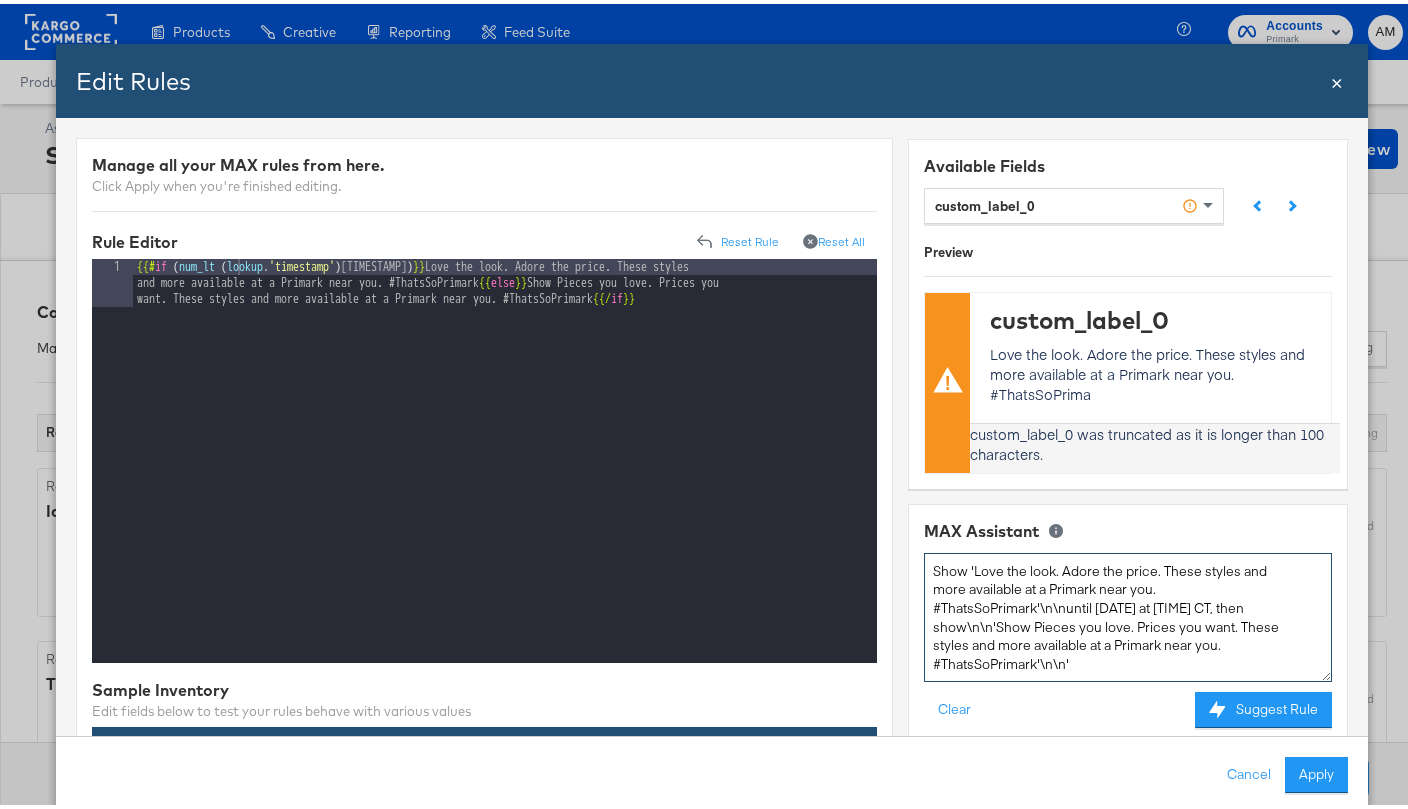 click on "Show 'Love the look. Adore the price. These styles and more available at a Primark near you. #ThatsSoPrimark'\n\nuntil [DATE] at [TIME] CT, then show\n\n'Show Pieces you love. Prices you want. These styles and more available at a Primark near you. #ThatsSoPrimark'\n\n'" at bounding box center [1127, 613] 